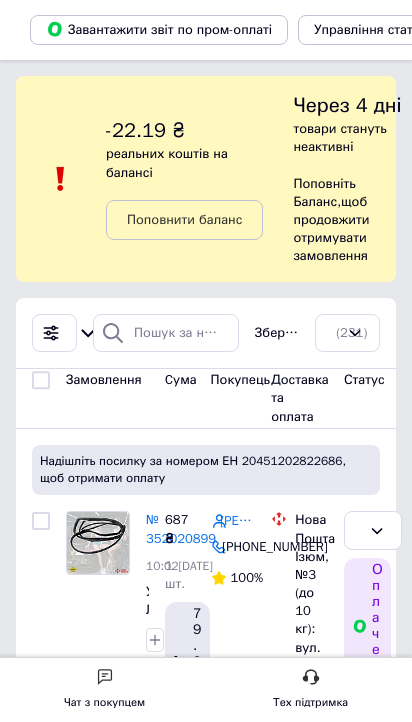 scroll, scrollTop: 0, scrollLeft: 0, axis: both 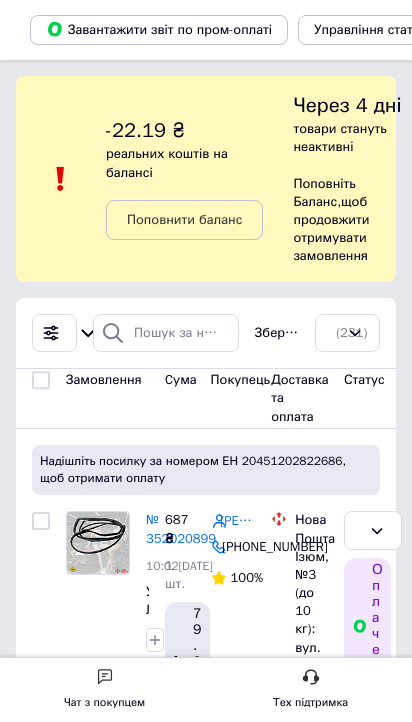 click on "Товари та послуги" at bounding box center (-125, 485) 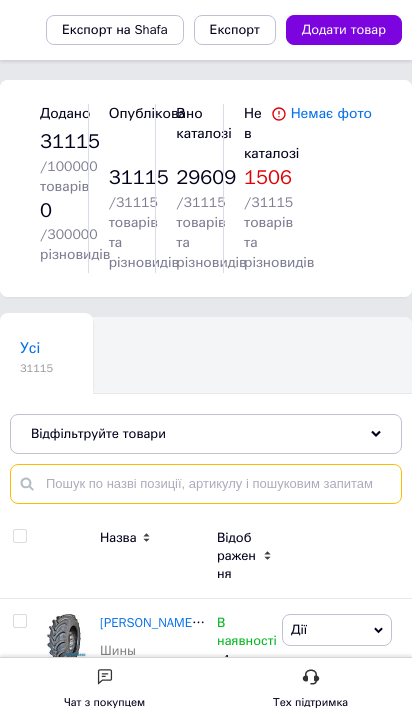 click at bounding box center [206, 484] 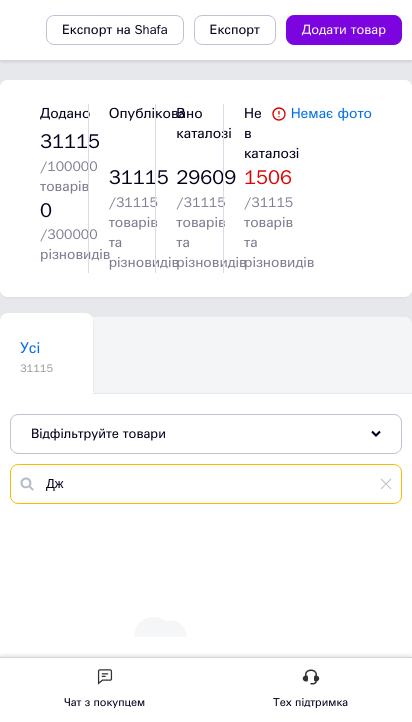 type on "Д" 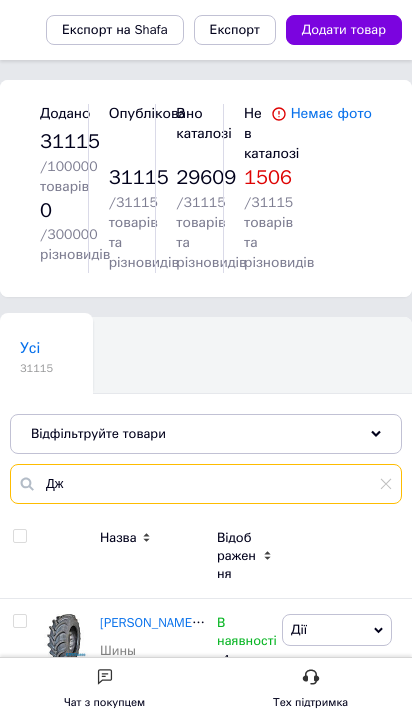 type on "Д" 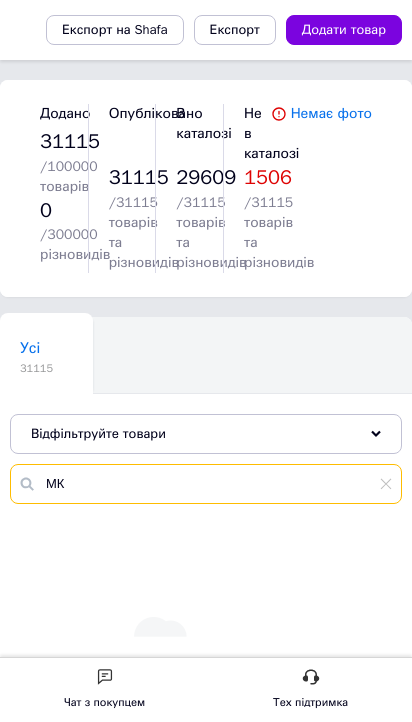 type on "М" 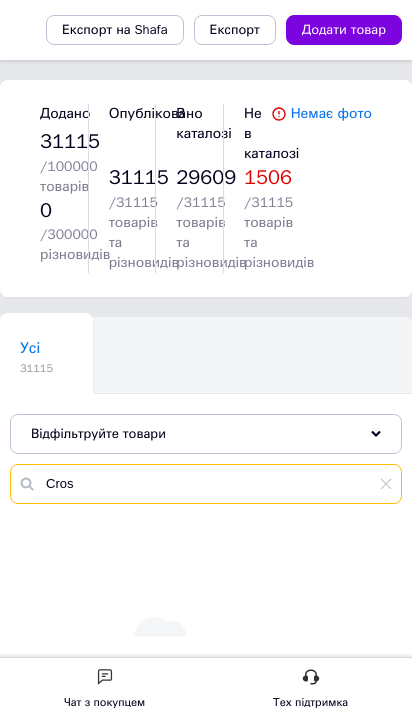 type on "Сross" 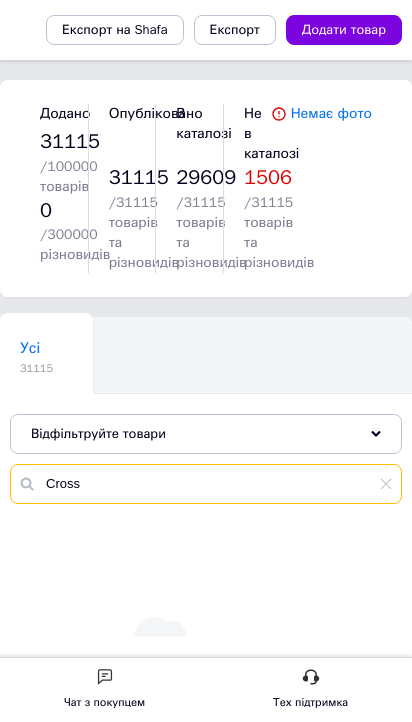 drag, startPoint x: 559, startPoint y: 351, endPoint x: 498, endPoint y: 345, distance: 61.294373 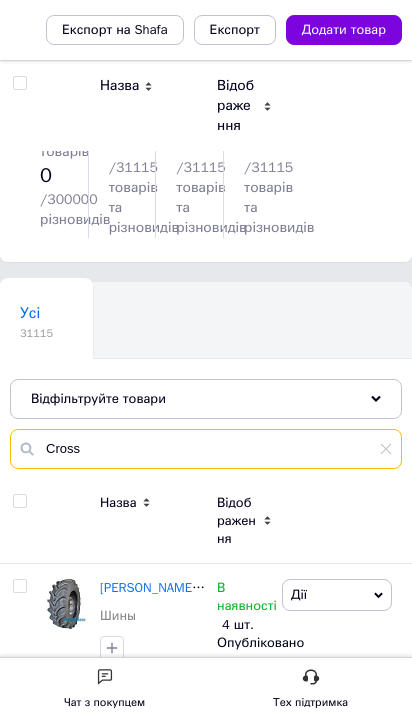 scroll, scrollTop: 0, scrollLeft: 0, axis: both 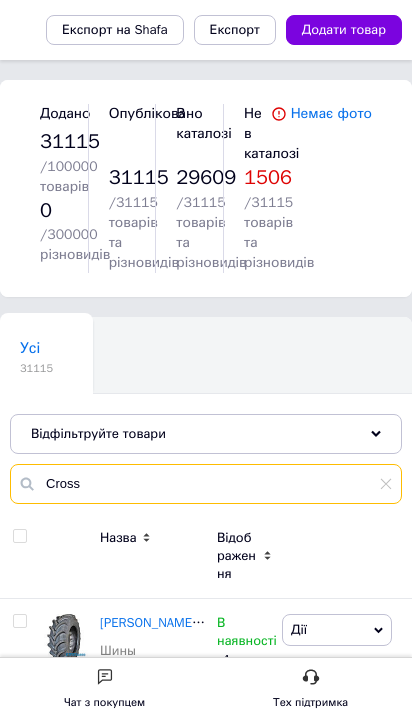 click on "Сross" at bounding box center [206, 484] 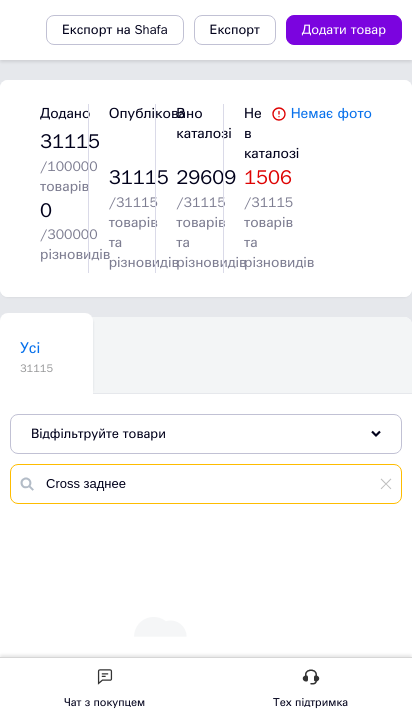 drag, startPoint x: 601, startPoint y: 346, endPoint x: 484, endPoint y: 344, distance: 117.01709 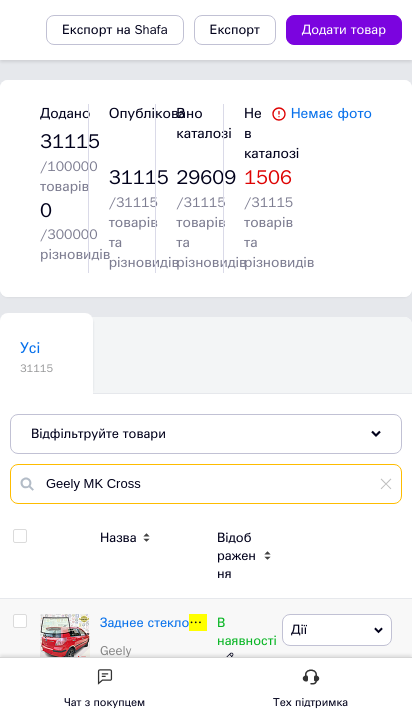 type on "Geely MK Cross" 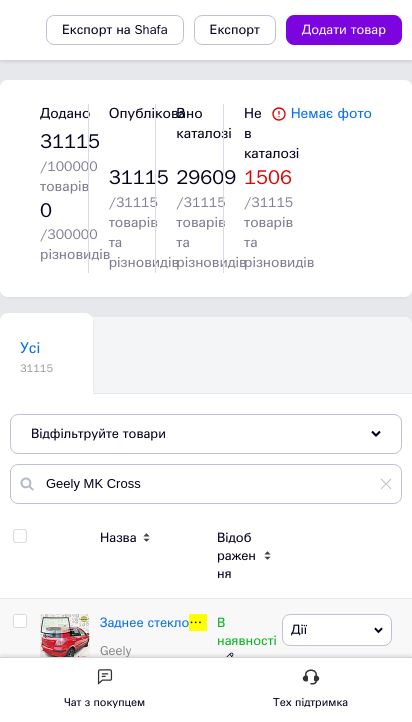 click 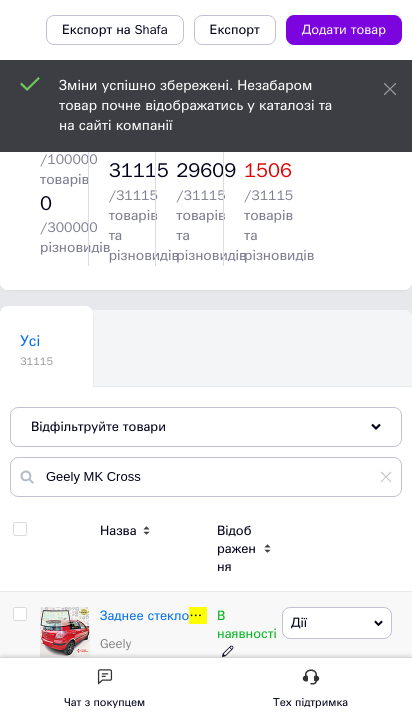 scroll, scrollTop: 10, scrollLeft: 0, axis: vertical 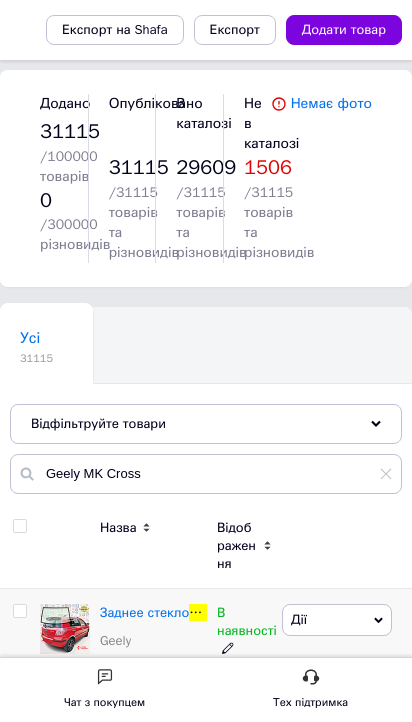 click 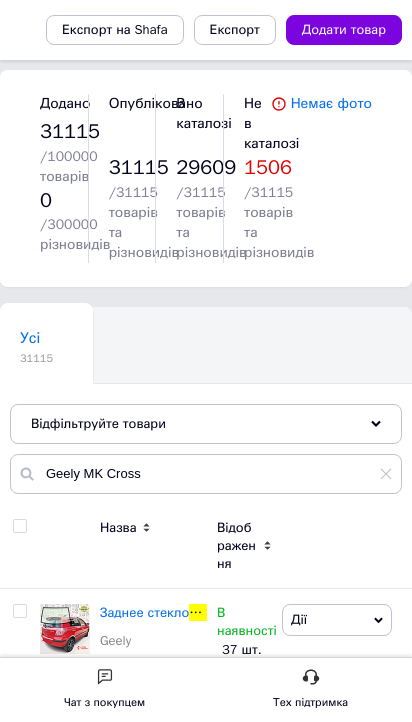 click on "Головна" at bounding box center (-119, 133) 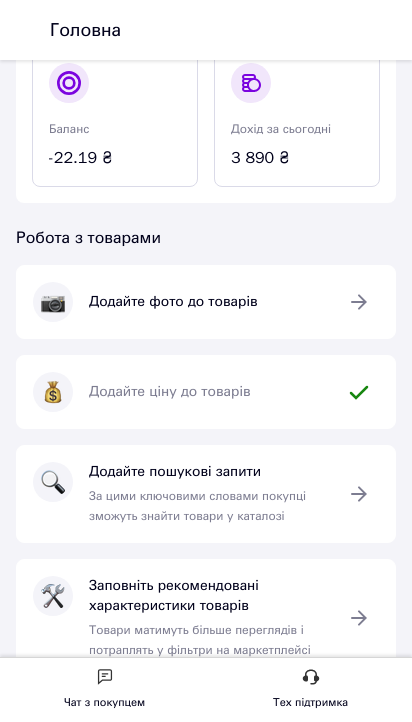 scroll, scrollTop: 399, scrollLeft: 0, axis: vertical 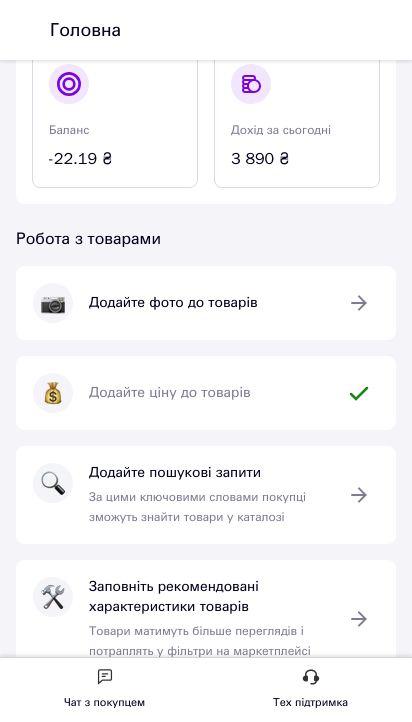 click on "Товари та послуги" at bounding box center (-125, 220) 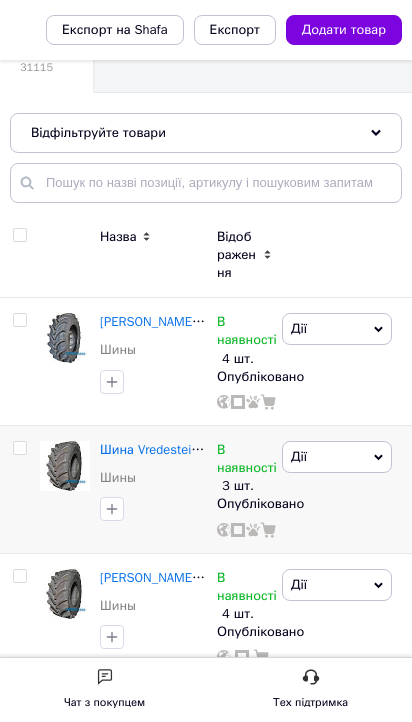 scroll, scrollTop: 400, scrollLeft: 0, axis: vertical 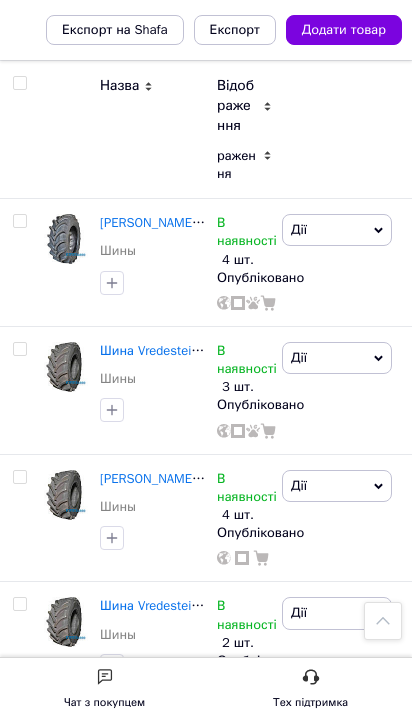 click on "Замовлення та повідомлення" at bounding box center (-119, 176) 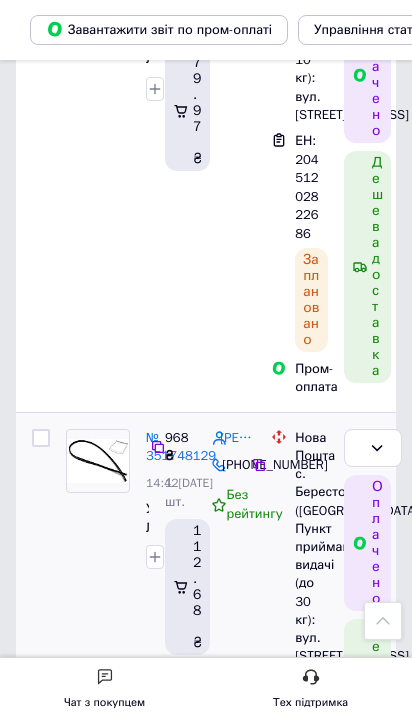 scroll, scrollTop: 600, scrollLeft: 0, axis: vertical 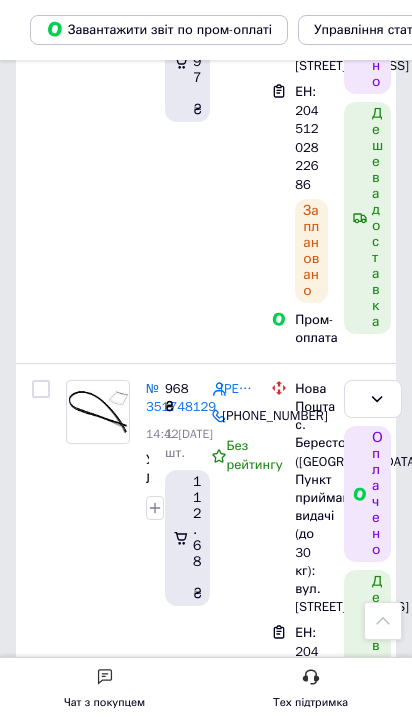 click on "№ 351350266" at bounding box center (181, 1035) 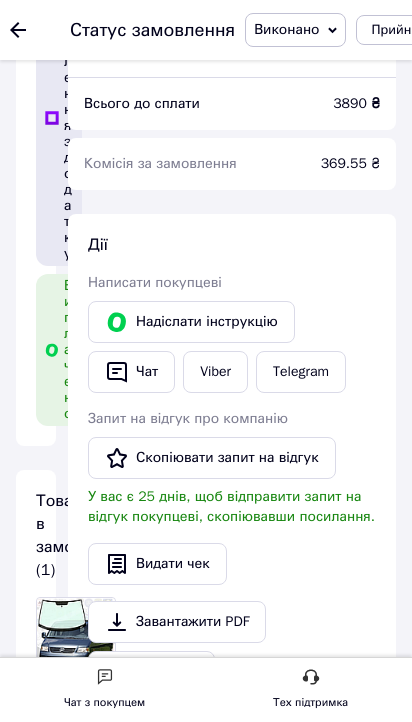 scroll, scrollTop: 400, scrollLeft: 0, axis: vertical 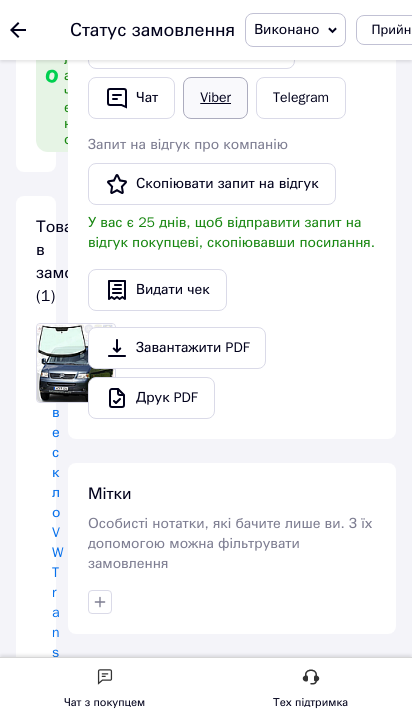 click on "Viber" at bounding box center (215, 98) 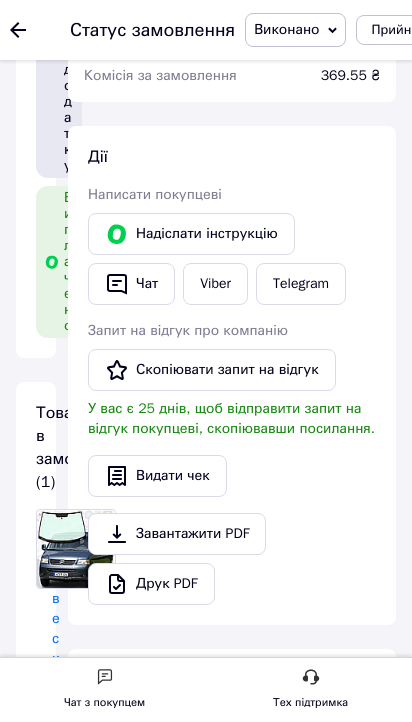 scroll, scrollTop: 100, scrollLeft: 0, axis: vertical 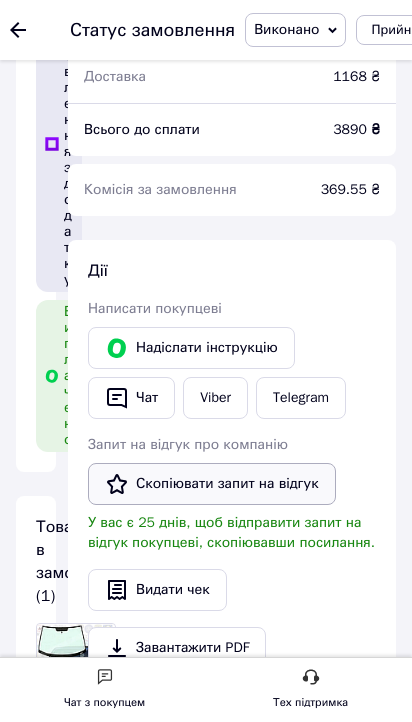 click on "Скопіювати запит на відгук" at bounding box center (212, 484) 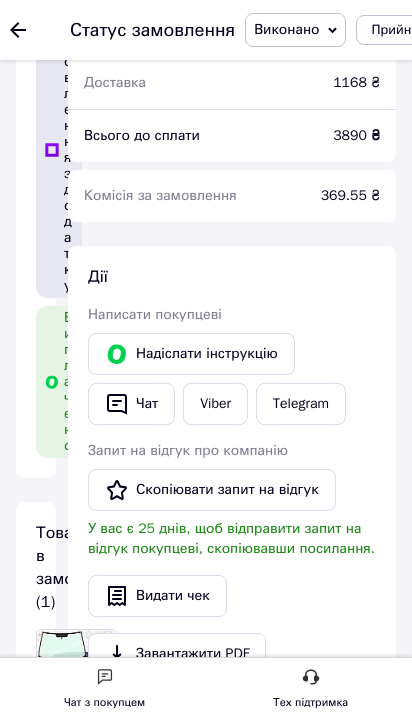 scroll, scrollTop: 0, scrollLeft: 0, axis: both 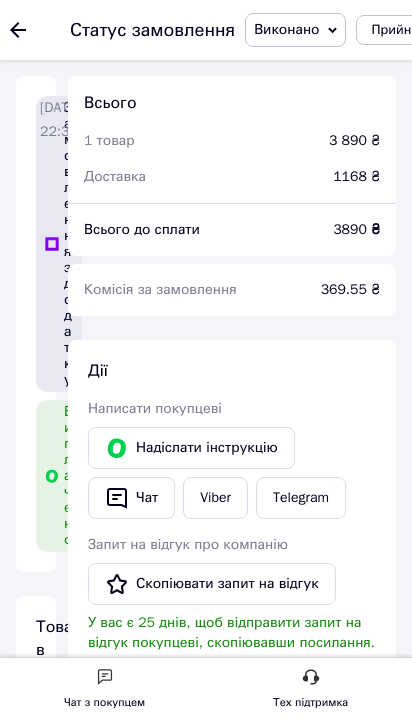 click on "Замовлення 0" at bounding box center [-117, 220] 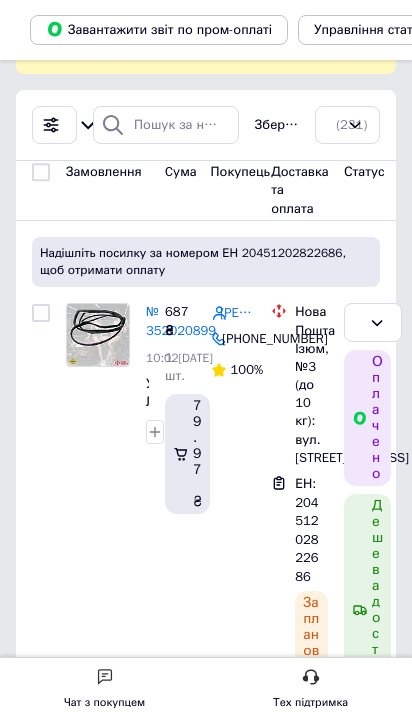 scroll, scrollTop: 235, scrollLeft: 0, axis: vertical 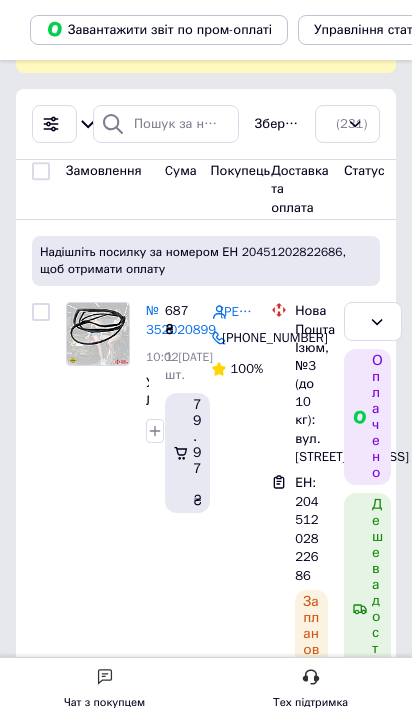 click on "Список замовлень   Завантажити звіт по пром-оплаті Управління статусами Експорт Створити замовлення -22.19 ₴ реальних коштів на балансі Поповнити баланс Через 4 дні товари стануть неактивні Поповніть Баланс ,  щоб продовжити отримувати замовлення Фільтри Збережені фільтри: Усі (231) Замовлення Cума Покупець Доставка та оплата Статус Надішліть посилку за номером ЕН 20451202822686, щоб отримати оплату № 352020899 10:02[DATE] Ущільнювач Лобового скла Renault Kangoo ([DATE]-[DATE]) (Мінівен) 687 ₴ 1 шт. 79.97 ₴ [PERSON_NAME] [PHONE_NUMBER] 100% Нова Пошта Ізюм, №3 (до 10 кг): вул. Гоголя, 12 ЕН: 20451202822686 92% 1" at bounding box center [206, 4134] 